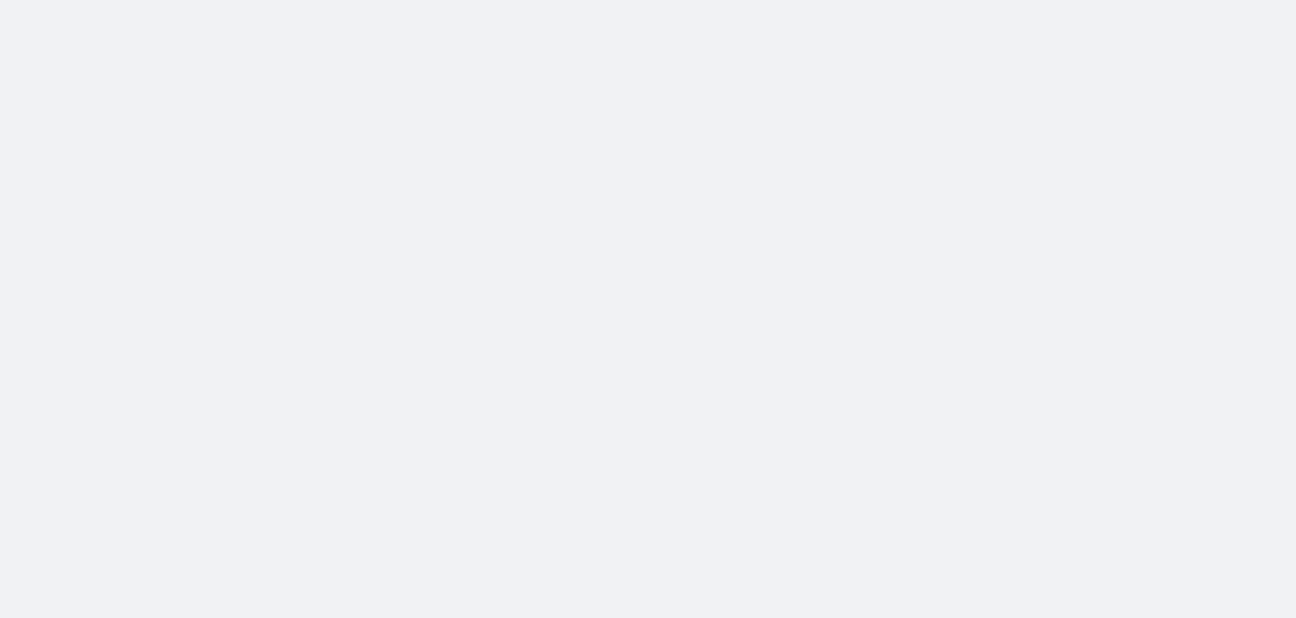 scroll, scrollTop: 0, scrollLeft: 0, axis: both 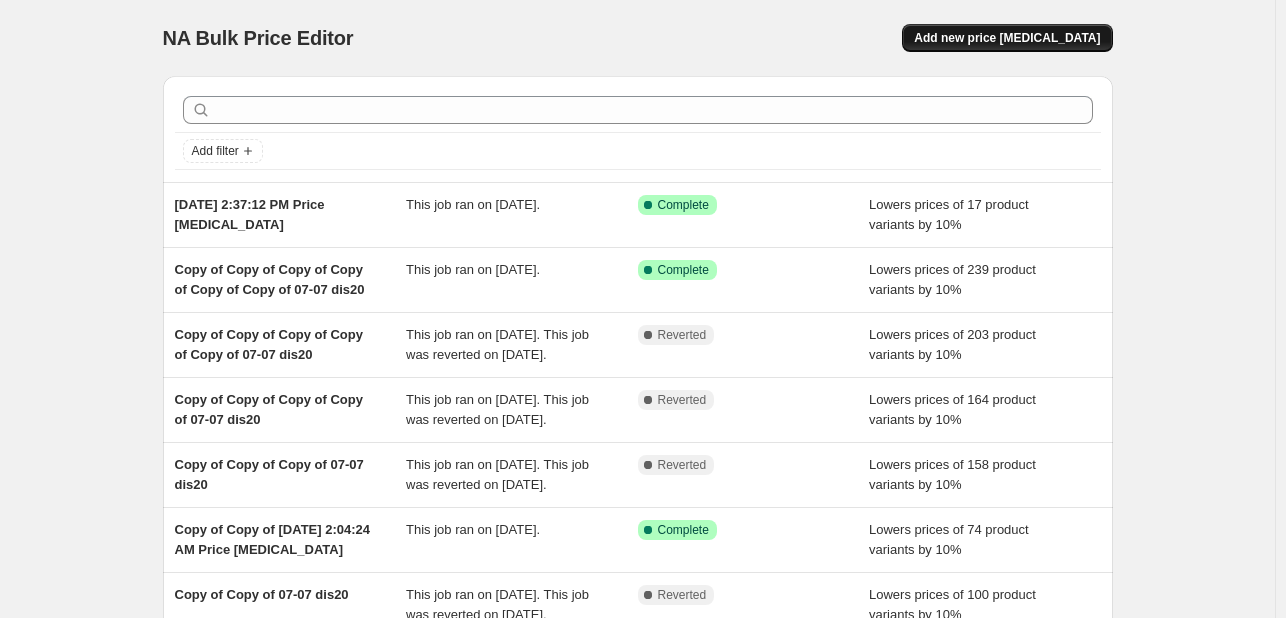 click on "Add new price change job" at bounding box center [1007, 38] 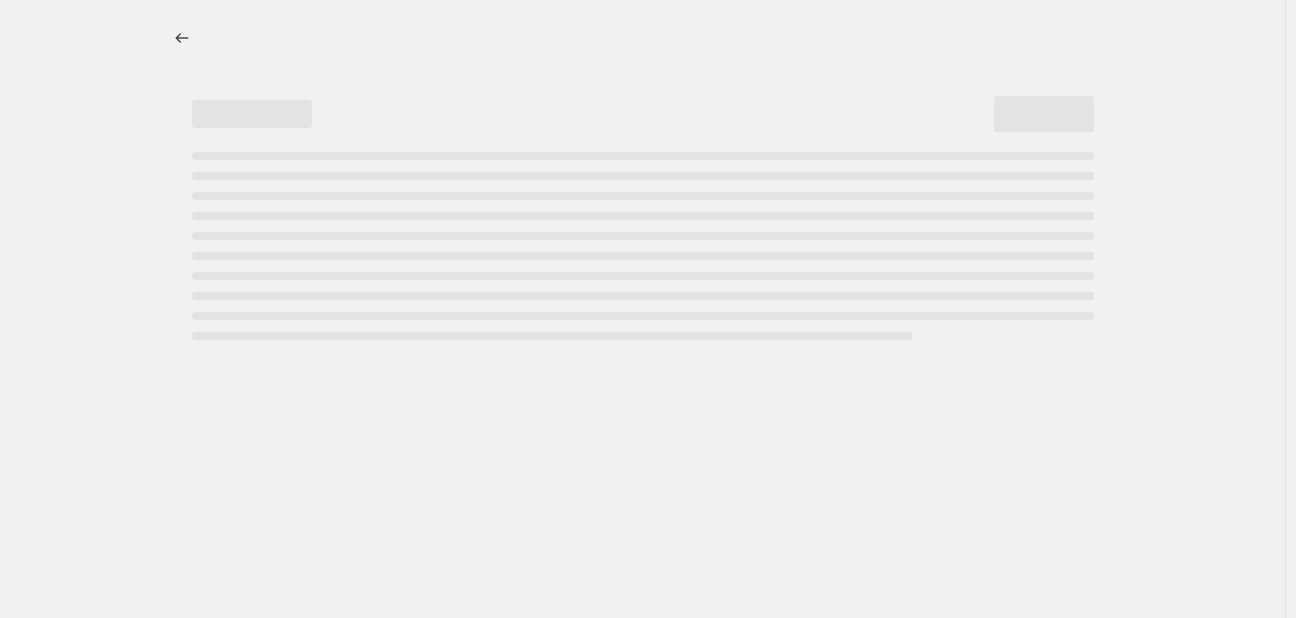 select on "percentage" 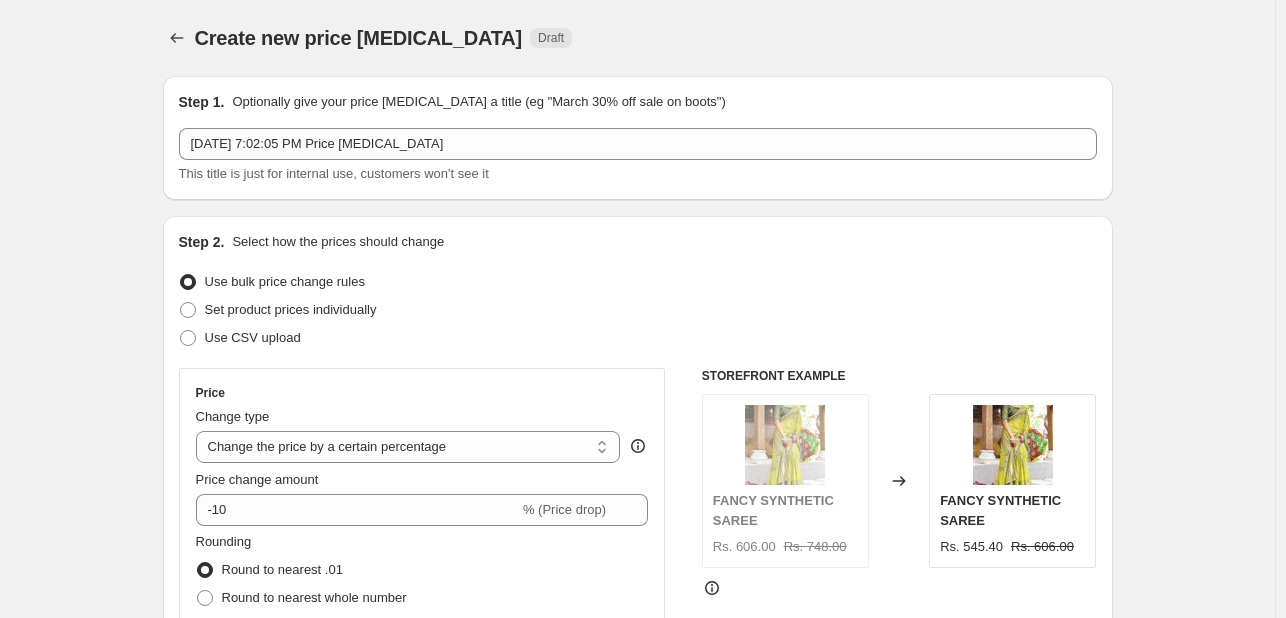 scroll, scrollTop: 200, scrollLeft: 0, axis: vertical 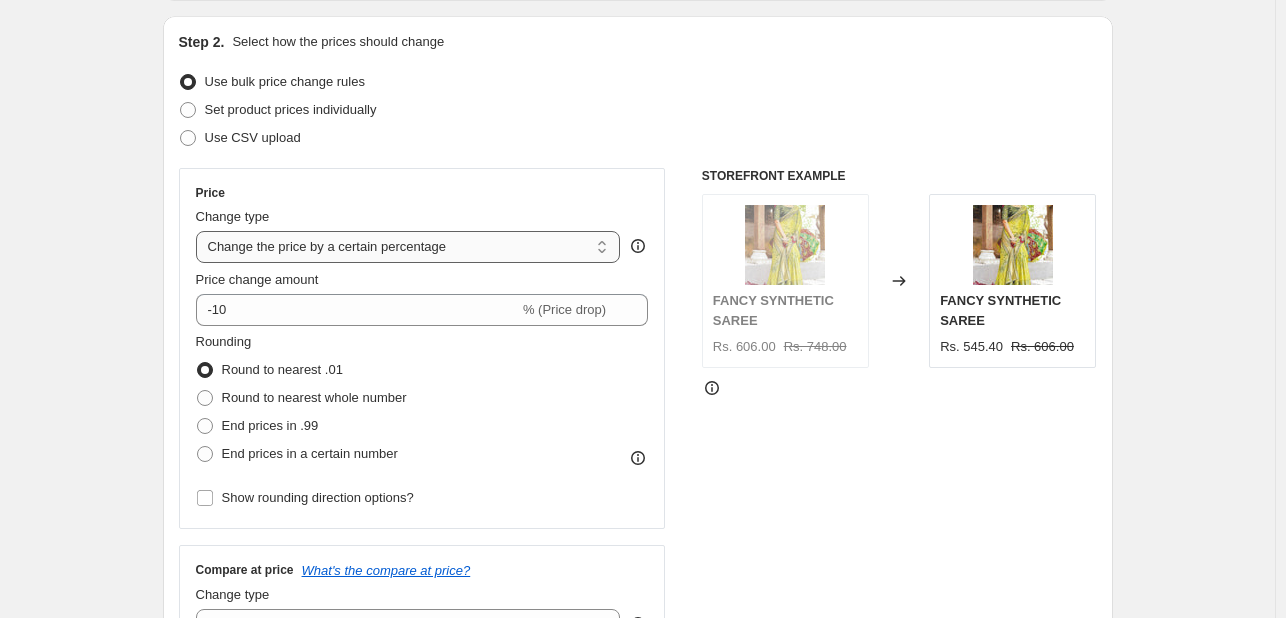 click on "Change the price to a certain amount Change the price by a certain amount Change the price by a certain percentage Change the price to the current compare at price (price before sale) Change the price by a certain amount relative to the compare at price Change the price by a certain percentage relative to the compare at price Don't change the price Change the price by a certain percentage relative to the cost per item Change price to certain cost margin" at bounding box center (408, 247) 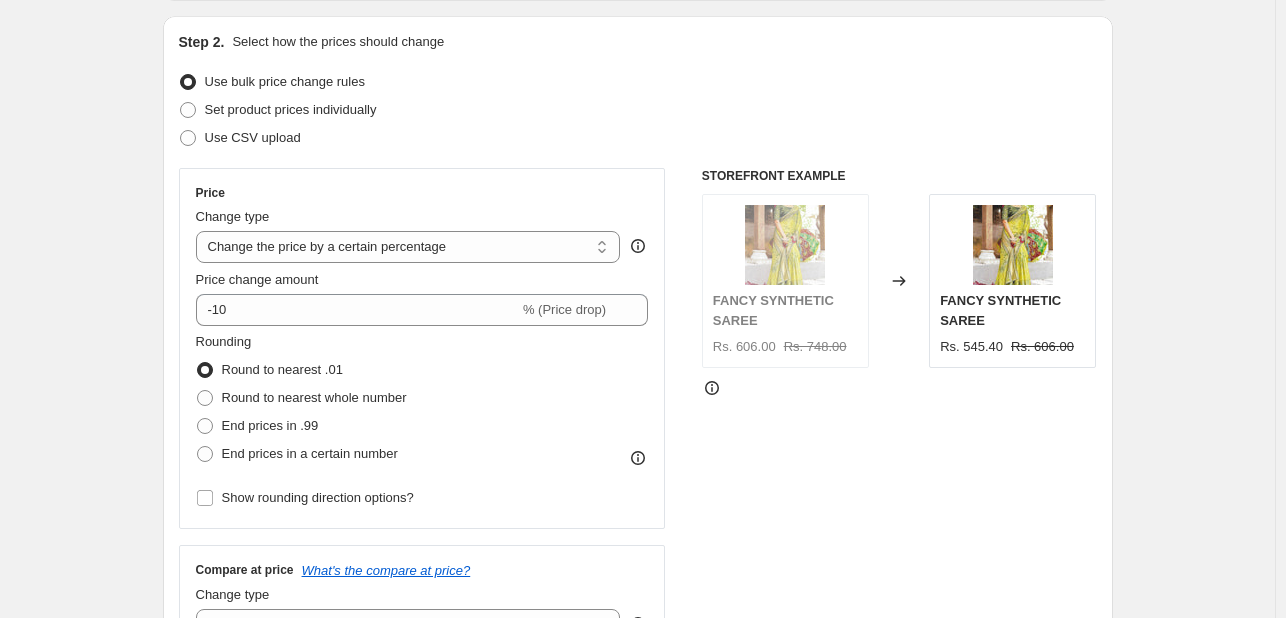 click on "Step 2. Select how the prices should change Use bulk price change rules Set product prices individually Use CSV upload Price Change type Change the price to a certain amount Change the price by a certain amount Change the price by a certain percentage Change the price to the current compare at price (price before sale) Change the price by a certain amount relative to the compare at price Change the price by a certain percentage relative to the compare at price Don't change the price Change the price by a certain percentage relative to the cost per item Change price to certain cost margin Change the price by a certain percentage Price change amount -10 % (Price drop) Rounding Round to nearest .01 Round to nearest whole number End prices in .99 End prices in a certain number Show rounding direction options? Compare at price What's the compare at price? Change type Change the compare at price to the current price (sale) Change the compare at price to a certain amount Don't change the compare at price Rs. 606.00" at bounding box center [638, 367] 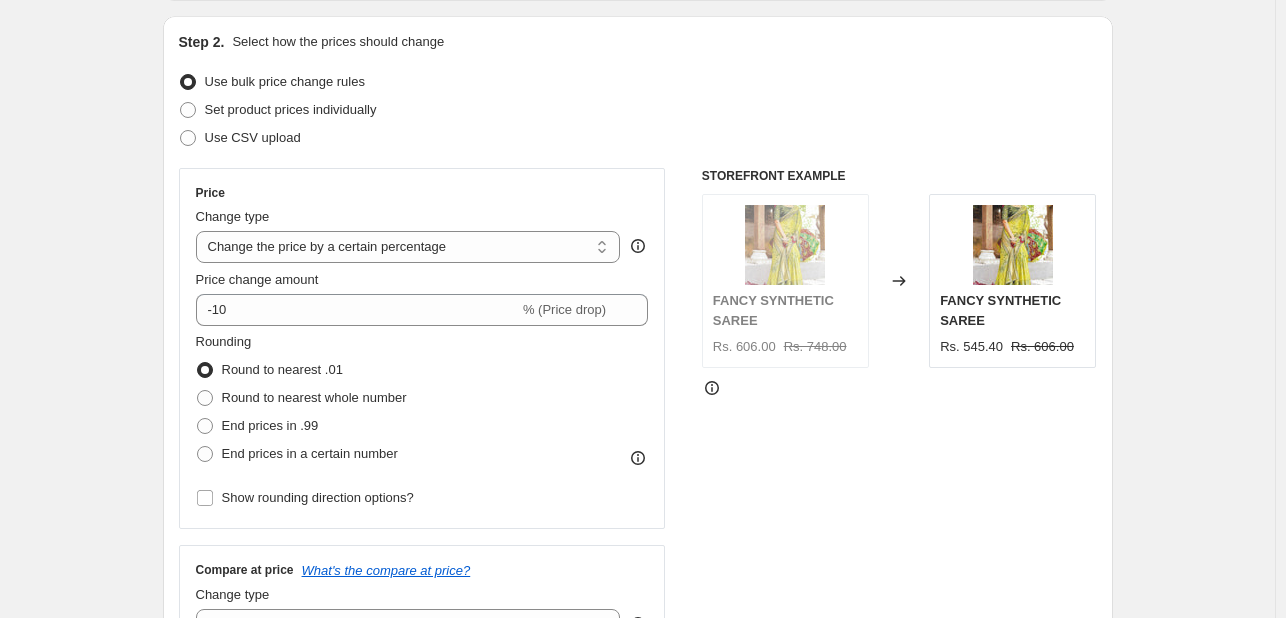 scroll, scrollTop: 400, scrollLeft: 0, axis: vertical 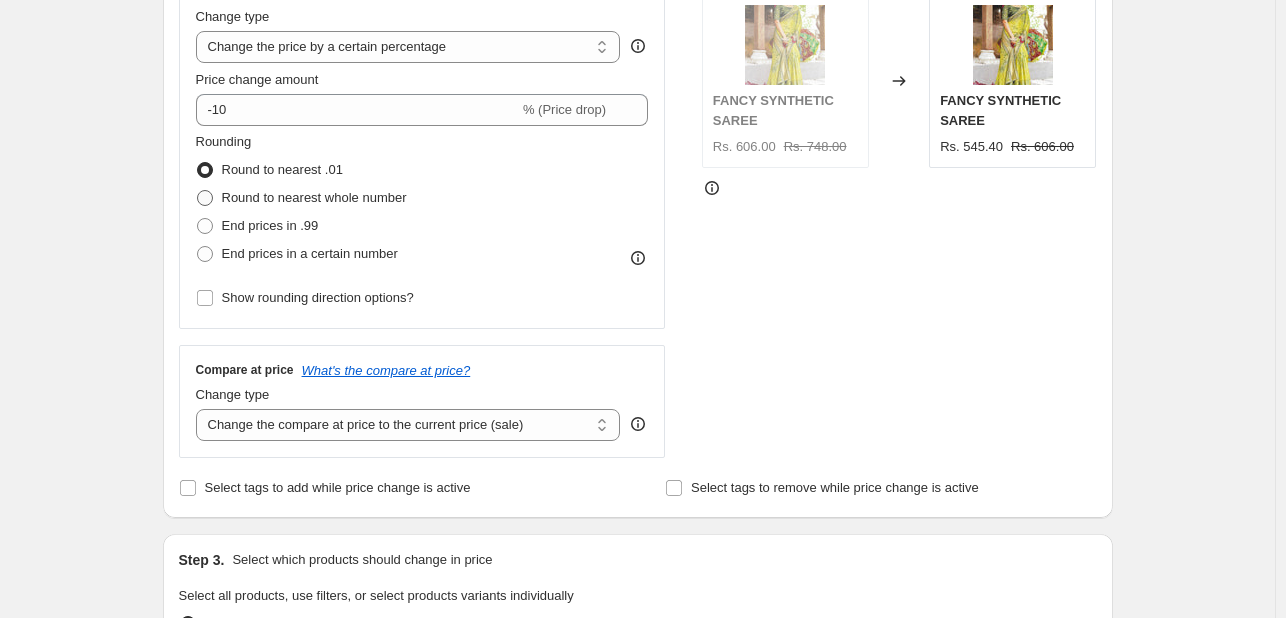 click on "Round to nearest whole number" at bounding box center (314, 197) 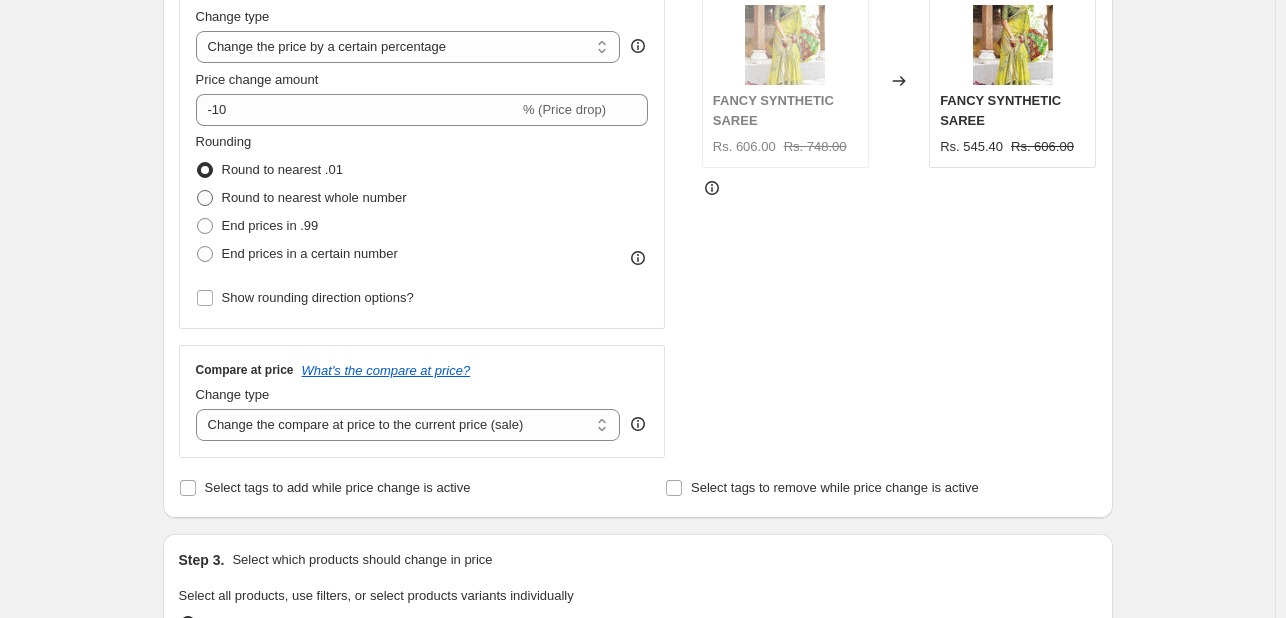 radio on "true" 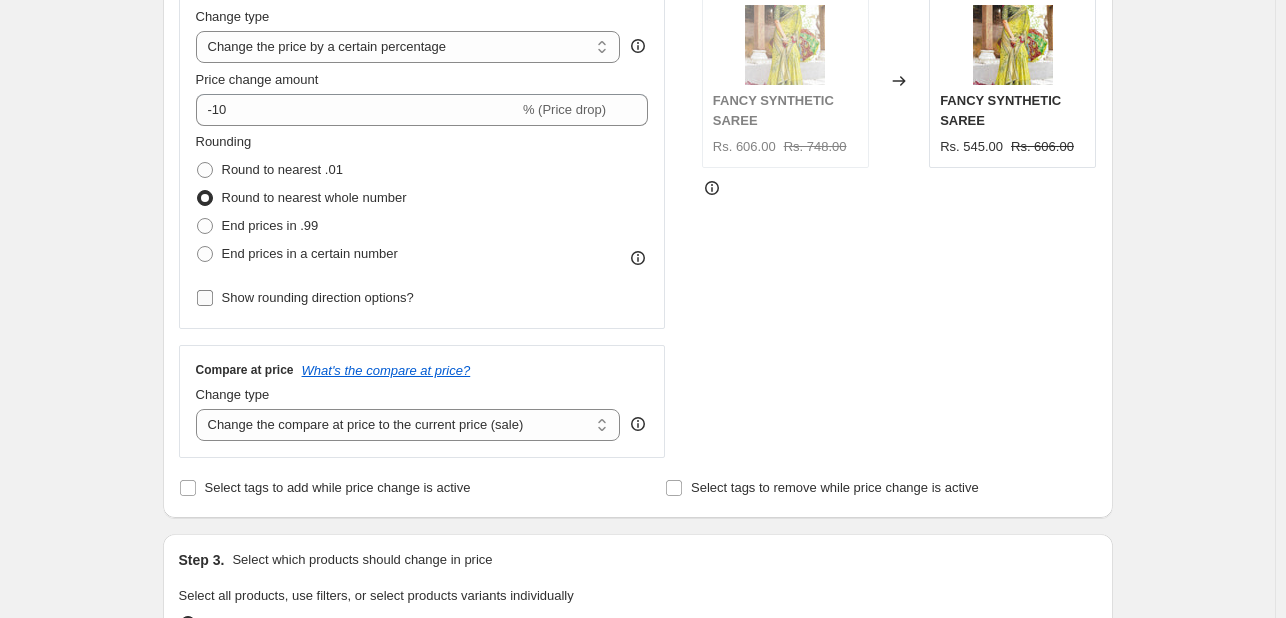 click on "Show rounding direction options?" at bounding box center [318, 297] 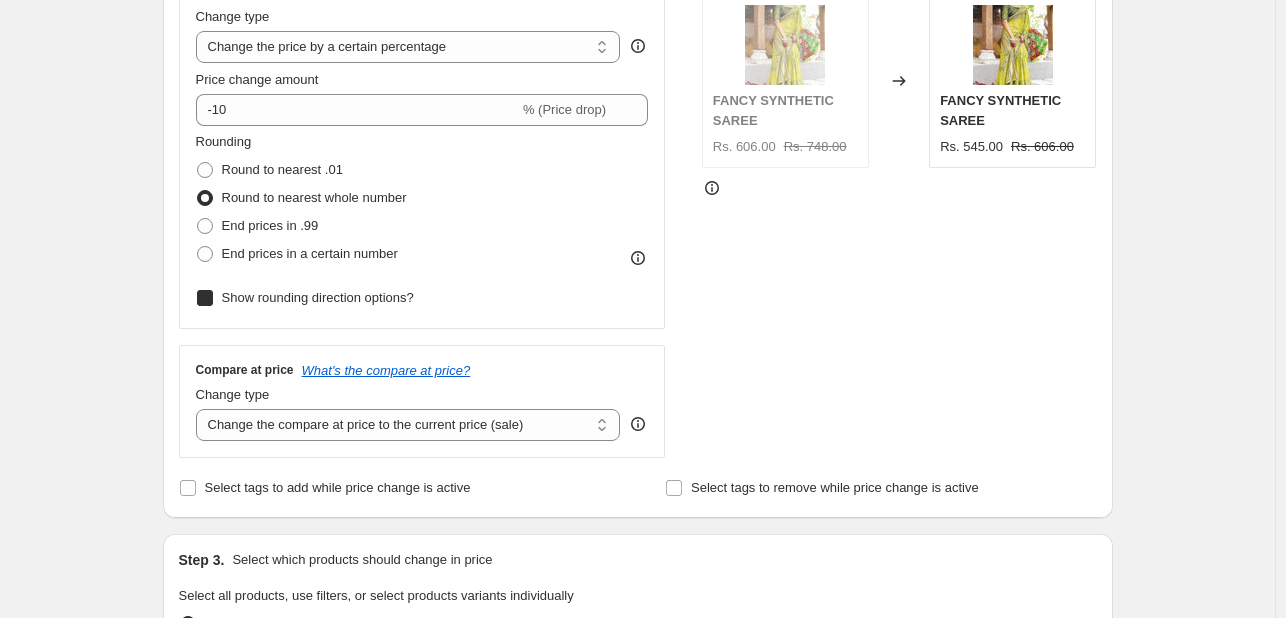 checkbox on "true" 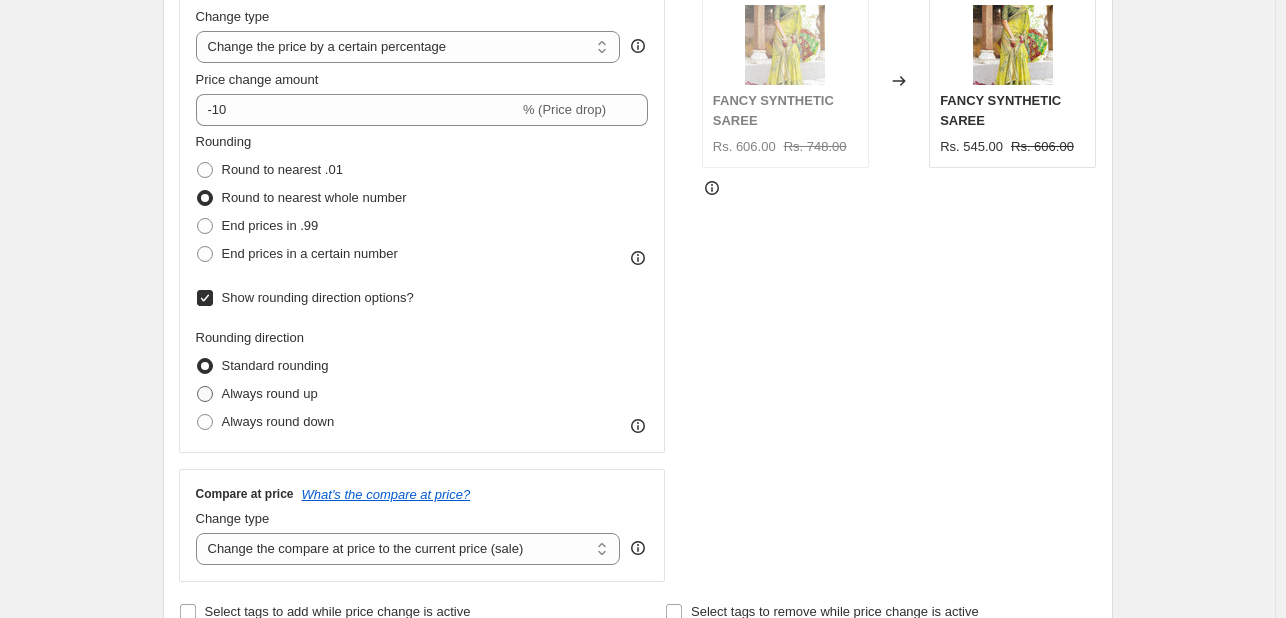 click on "Always round up" at bounding box center [270, 393] 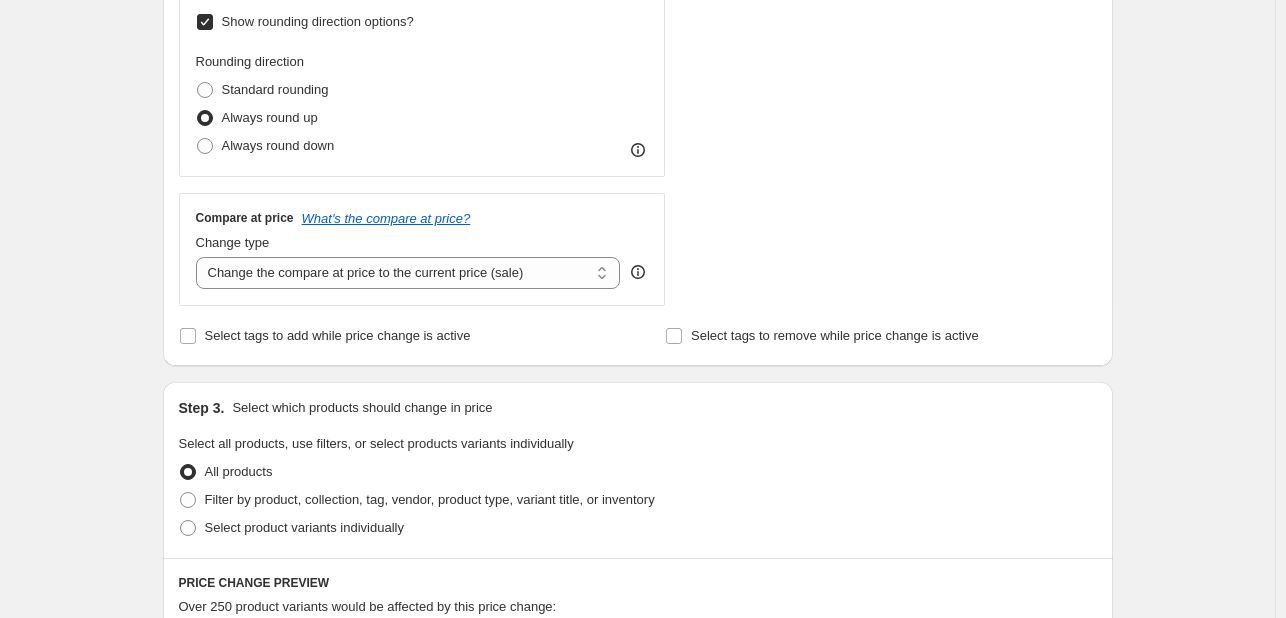 scroll, scrollTop: 700, scrollLeft: 0, axis: vertical 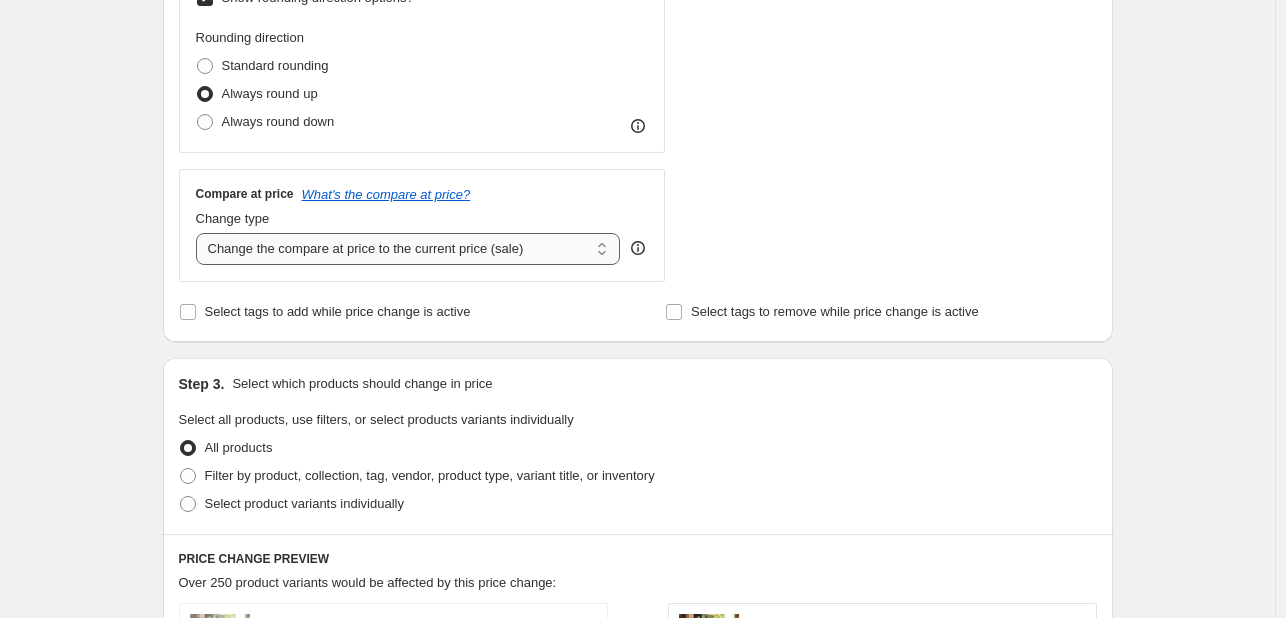 click on "Change the compare at price to the current price (sale) Change the compare at price to a certain amount Change the compare at price by a certain amount Change the compare at price by a certain percentage Change the compare at price by a certain amount relative to the actual price Change the compare at price by a certain percentage relative to the actual price Don't change the compare at price Remove the compare at price" at bounding box center [408, 249] 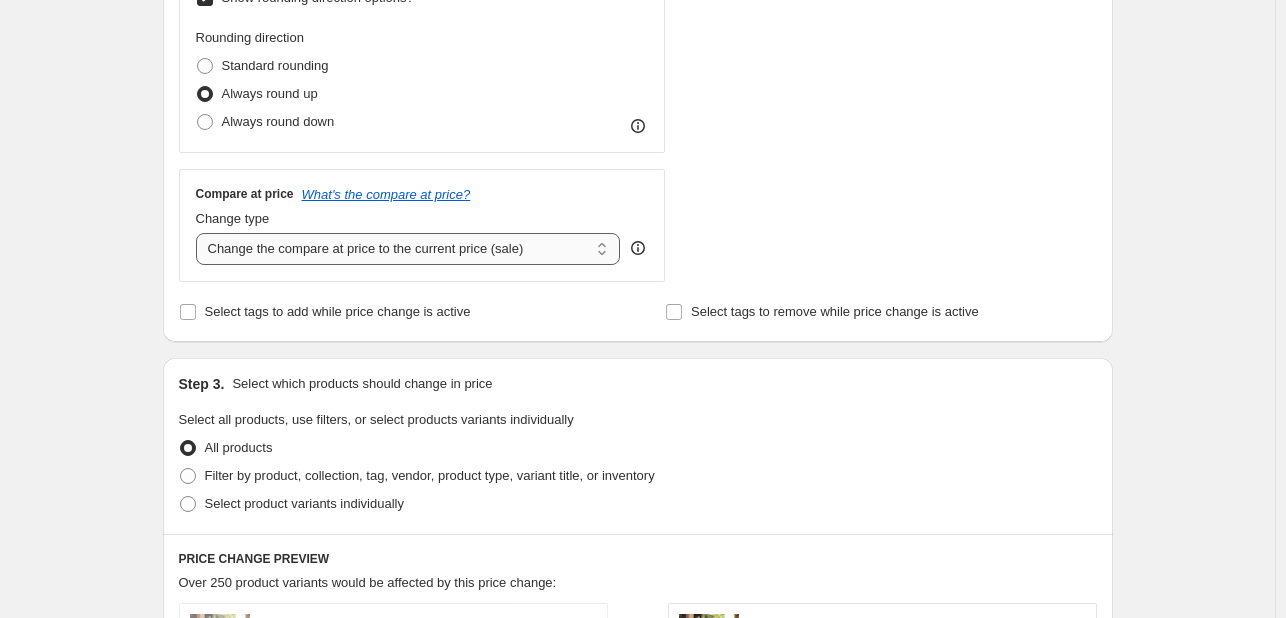 select on "no_change" 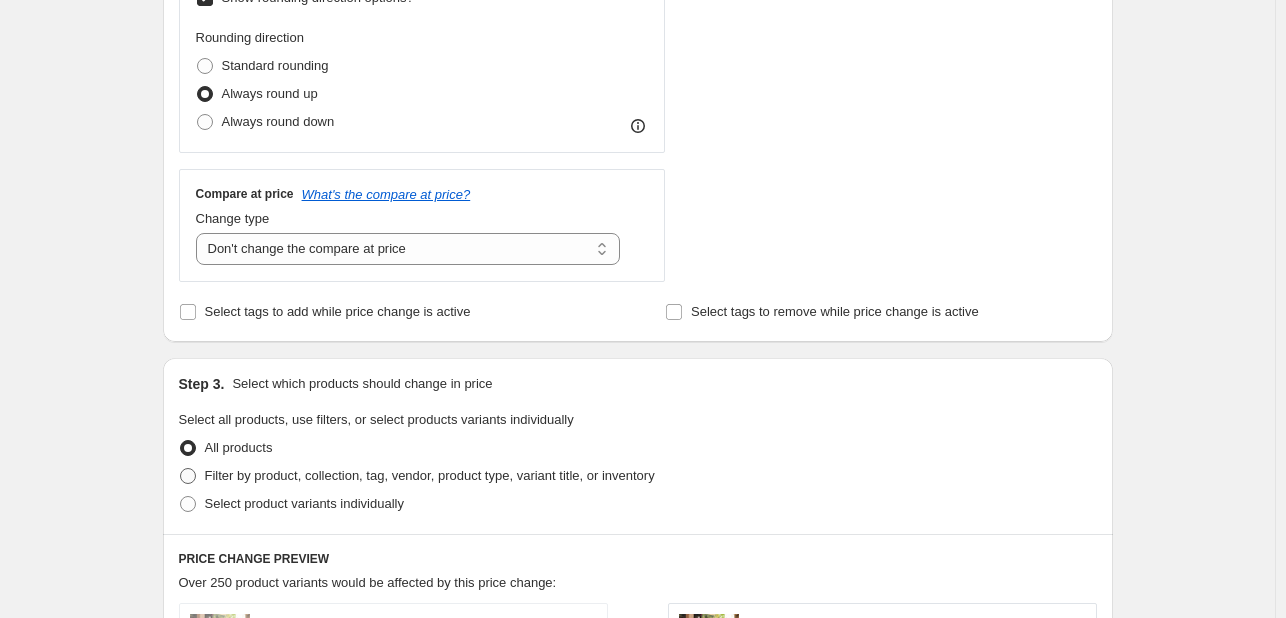 click on "Filter by product, collection, tag, vendor, product type, variant title, or inventory" at bounding box center (430, 475) 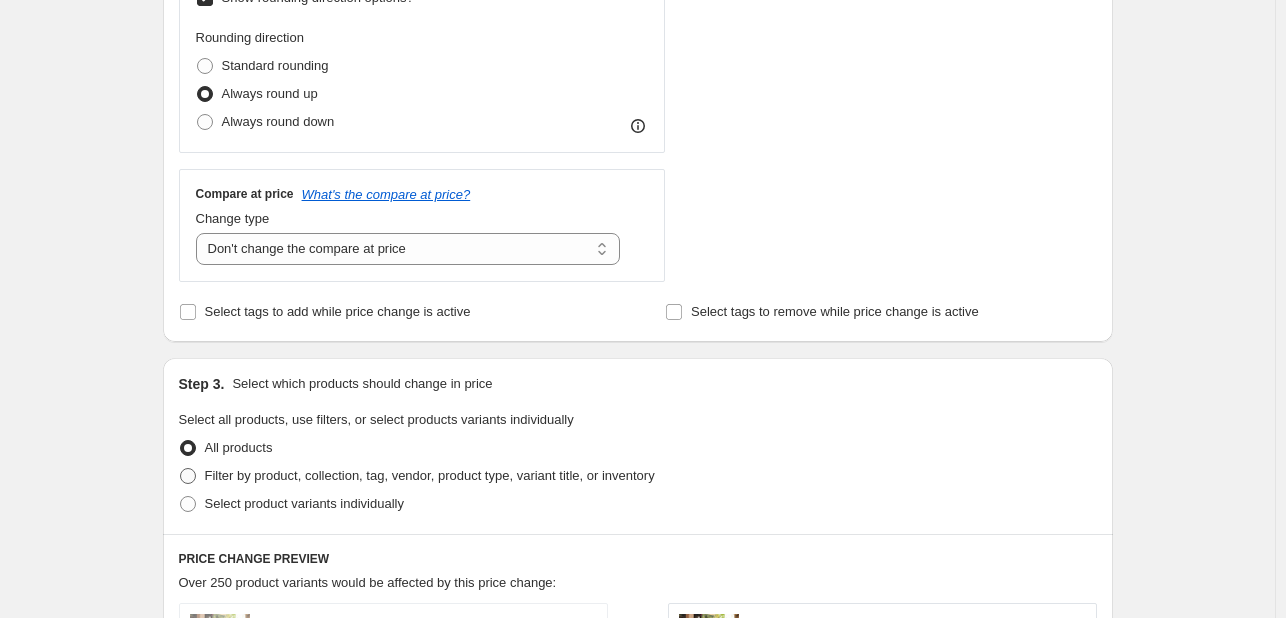 radio on "true" 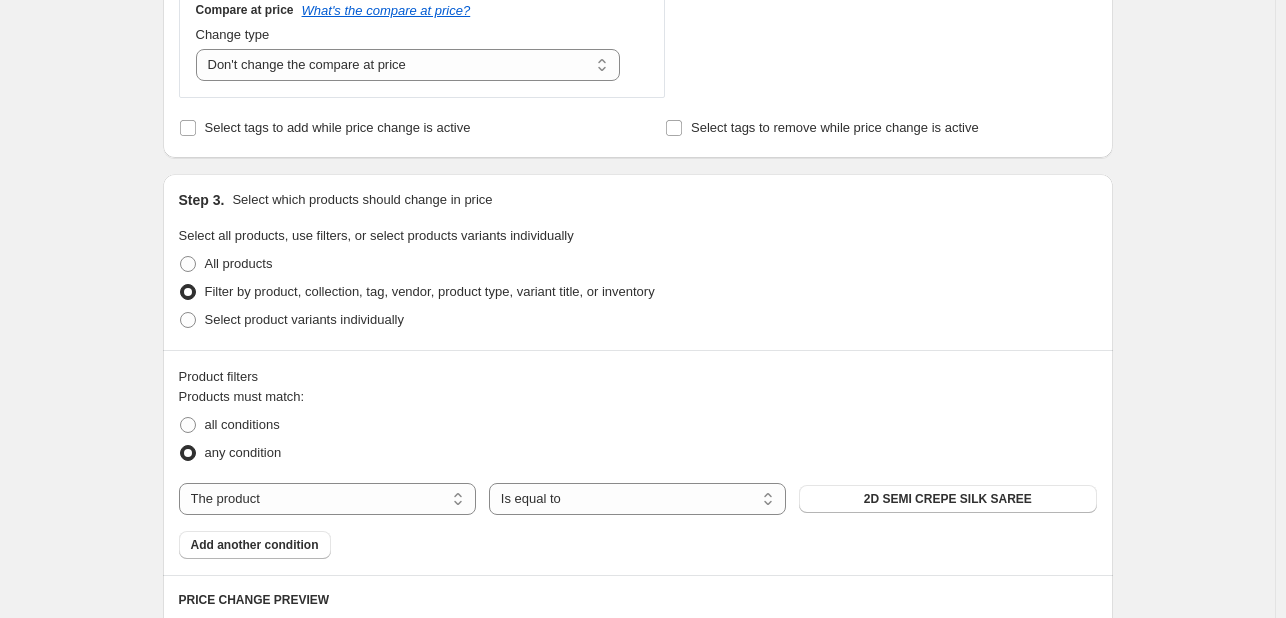 scroll, scrollTop: 900, scrollLeft: 0, axis: vertical 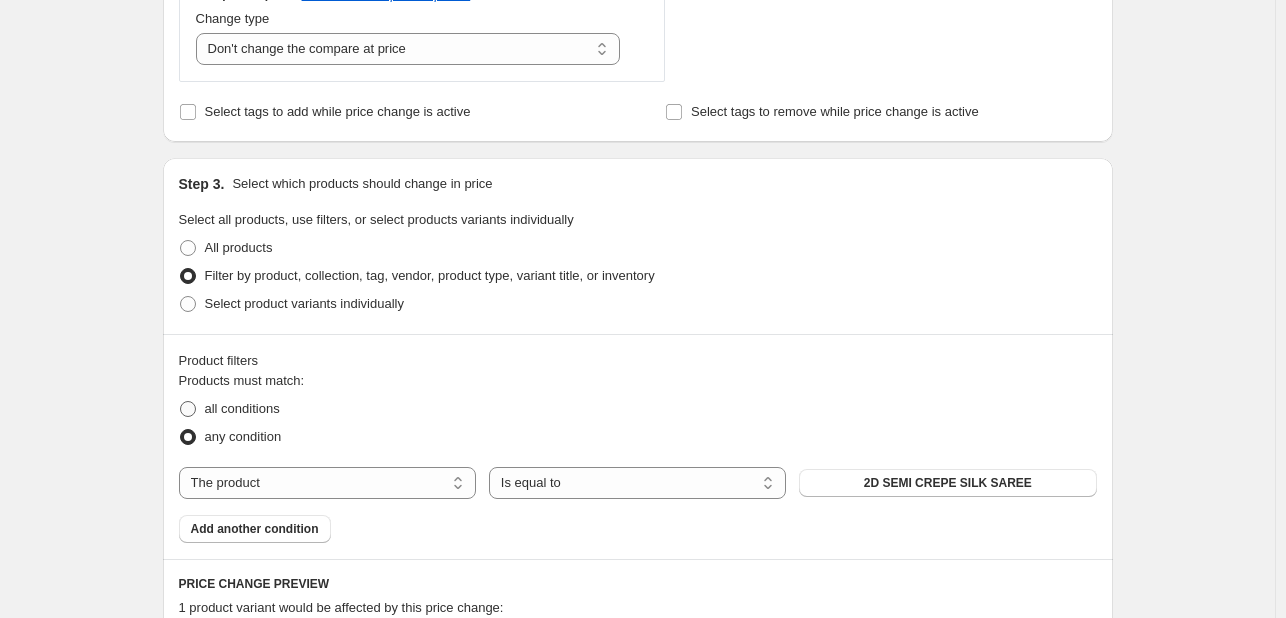 click on "all conditions" at bounding box center (242, 408) 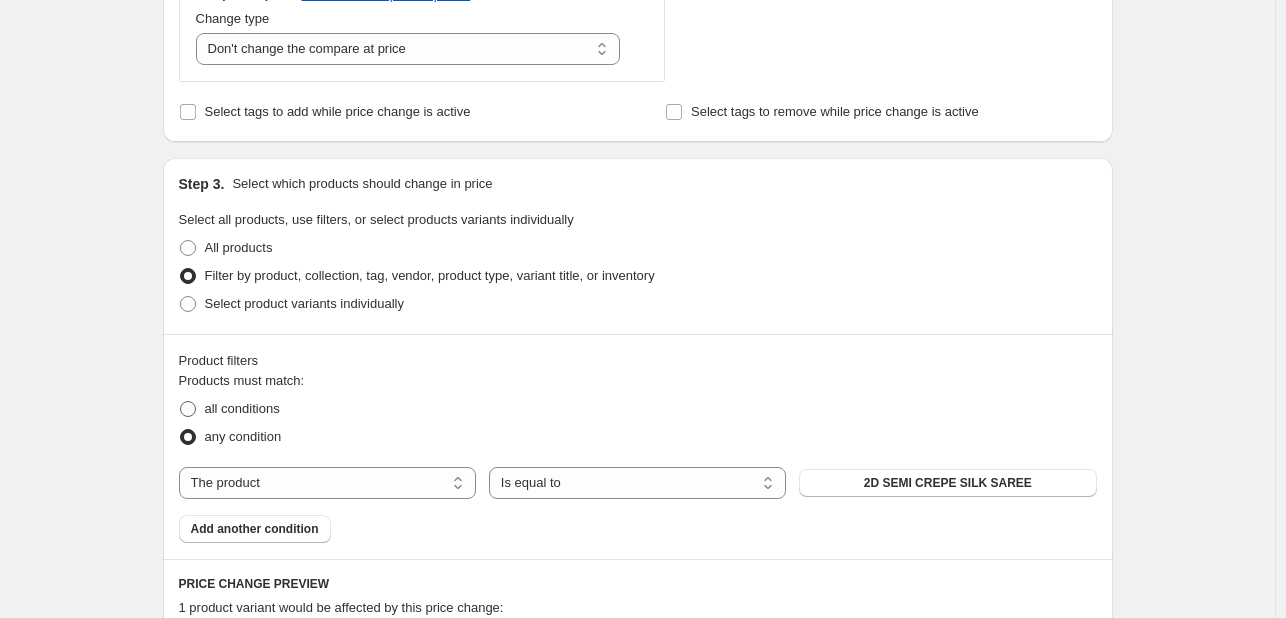 radio on "true" 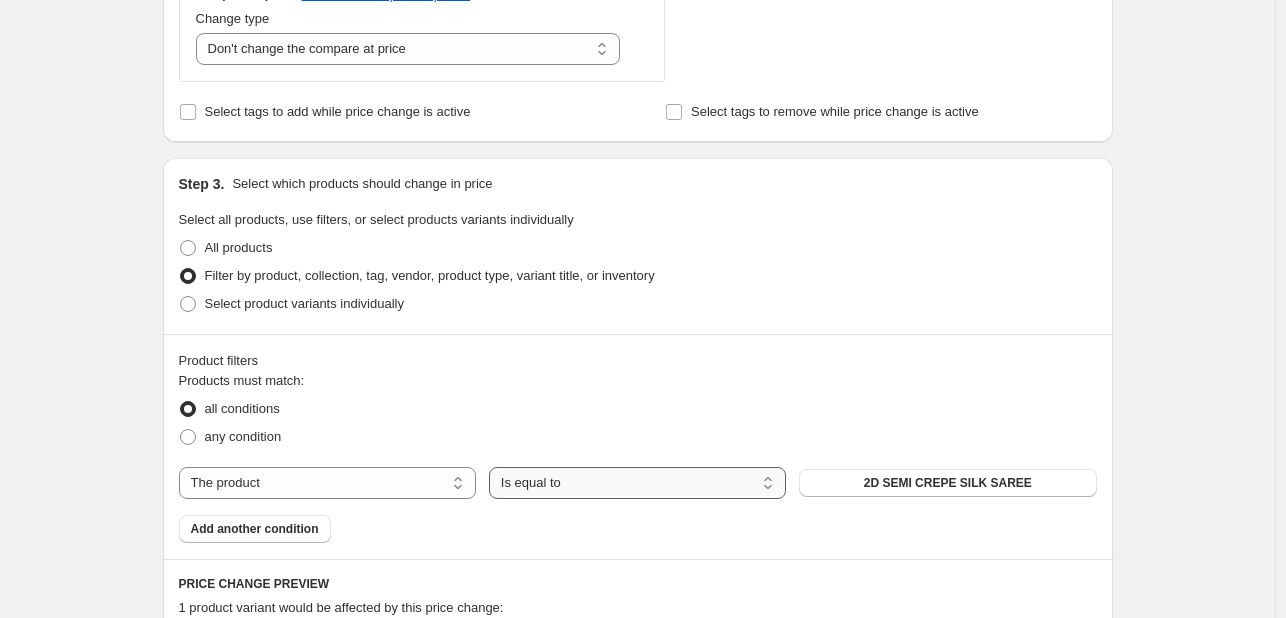 click on "Is equal to Is not equal to" at bounding box center [637, 483] 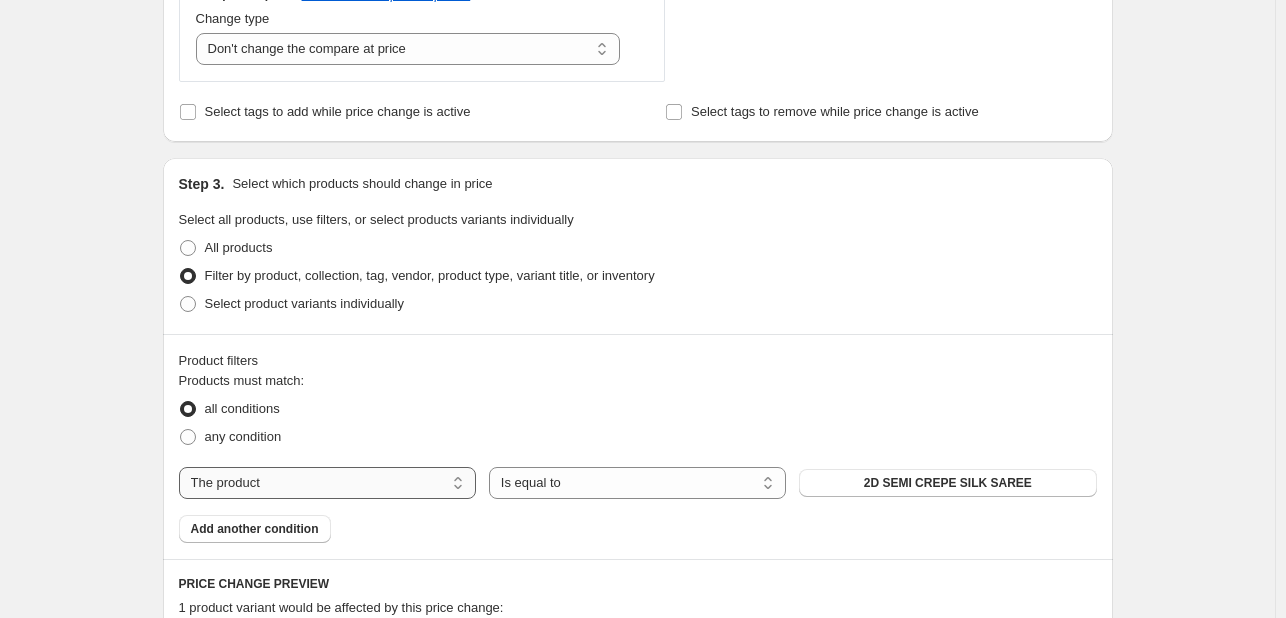 click on "The product The product's collection The product's tag The product's vendor The product's status The variant's title Inventory quantity" at bounding box center (327, 483) 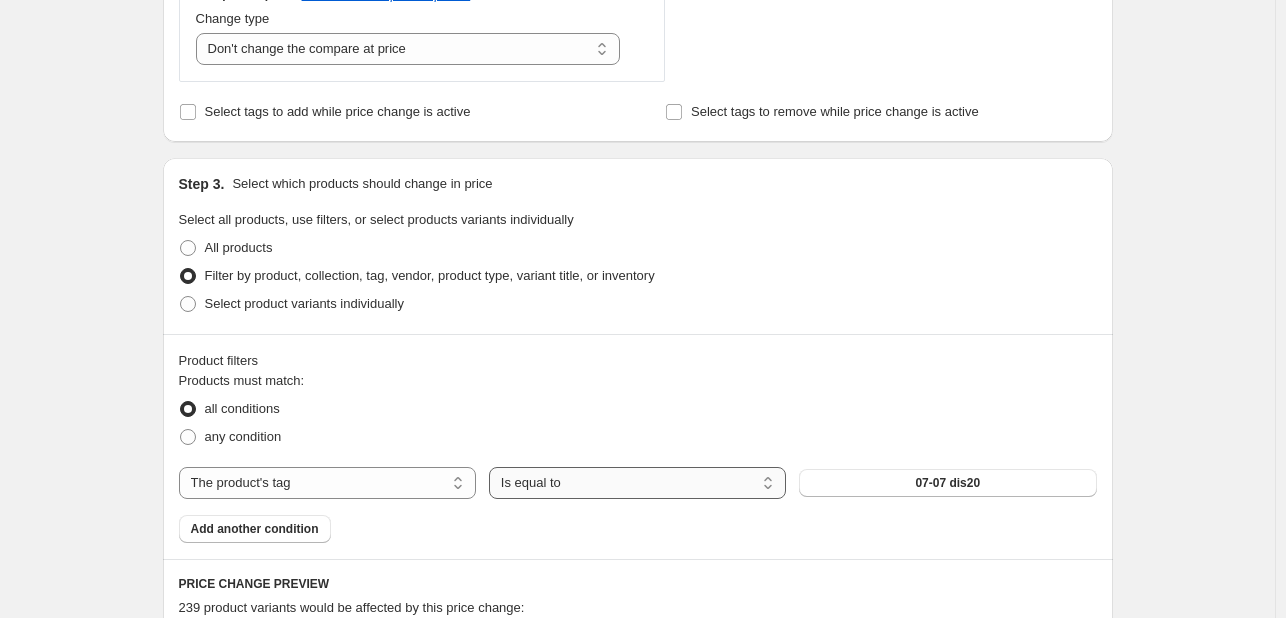 click on "Is equal to Is not equal to" at bounding box center (637, 483) 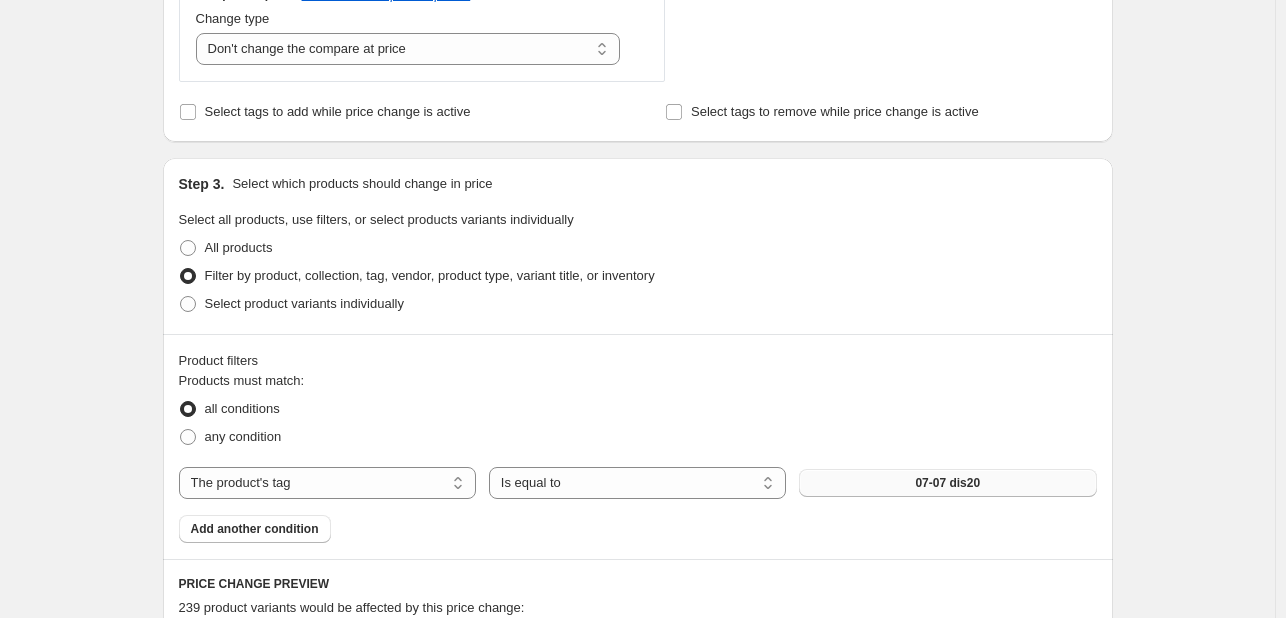 click on "07-07 dis20" at bounding box center (947, 483) 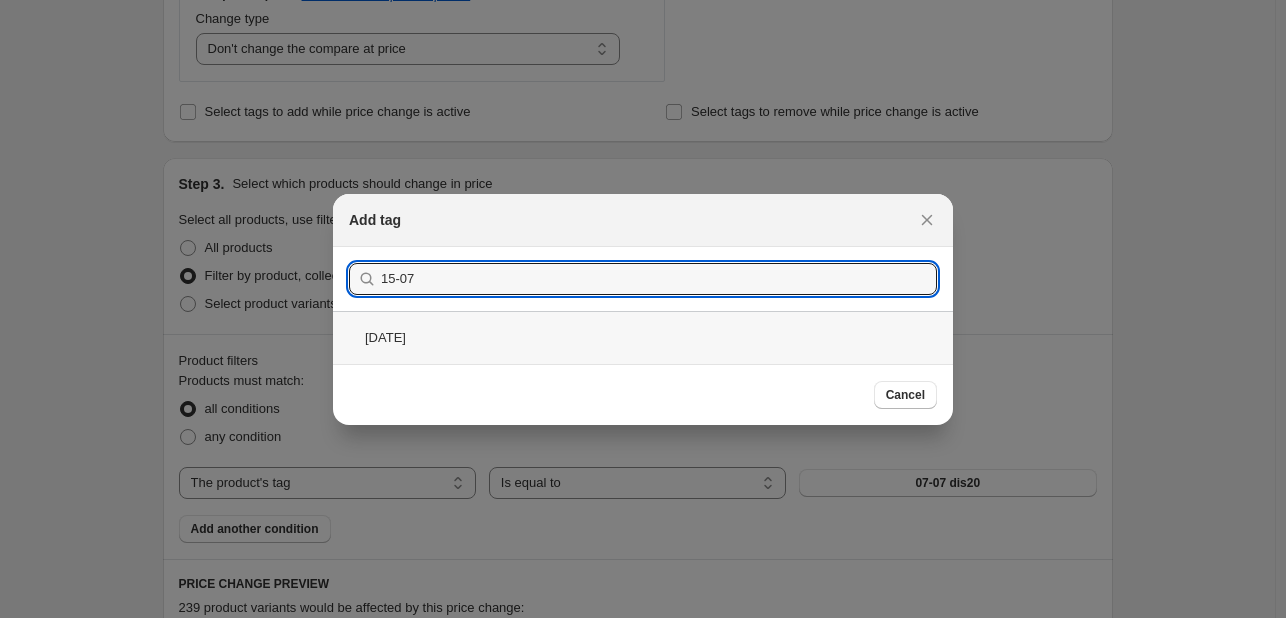 type on "15-07" 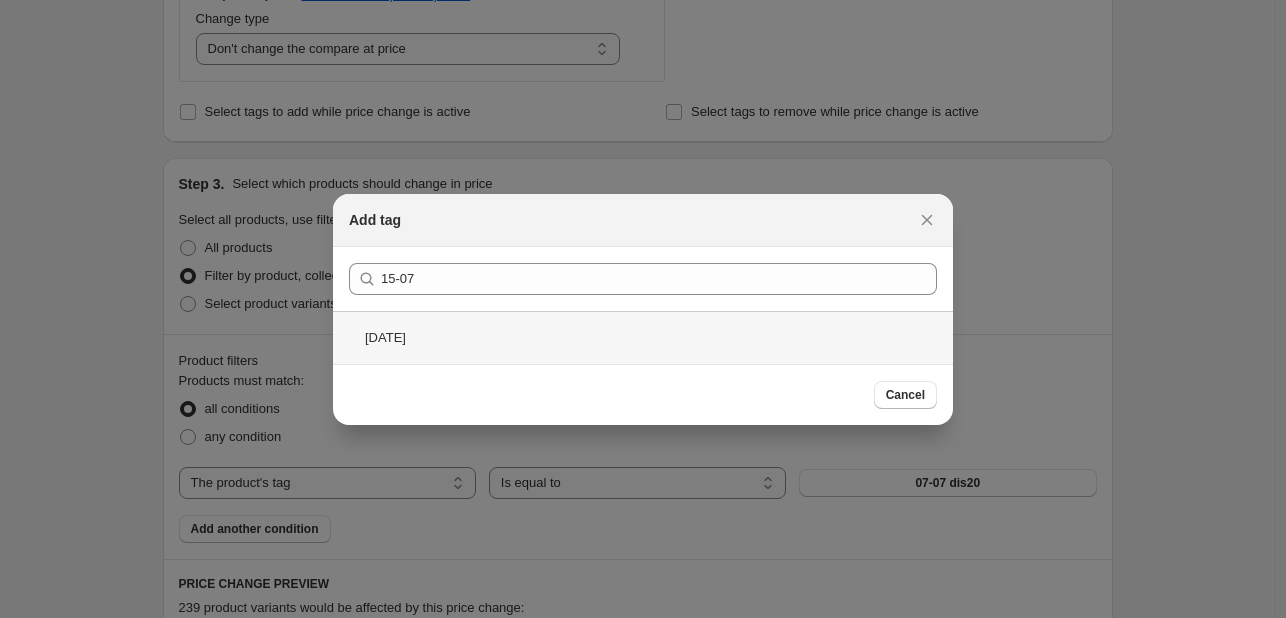 click on "15-07-25" at bounding box center [643, 337] 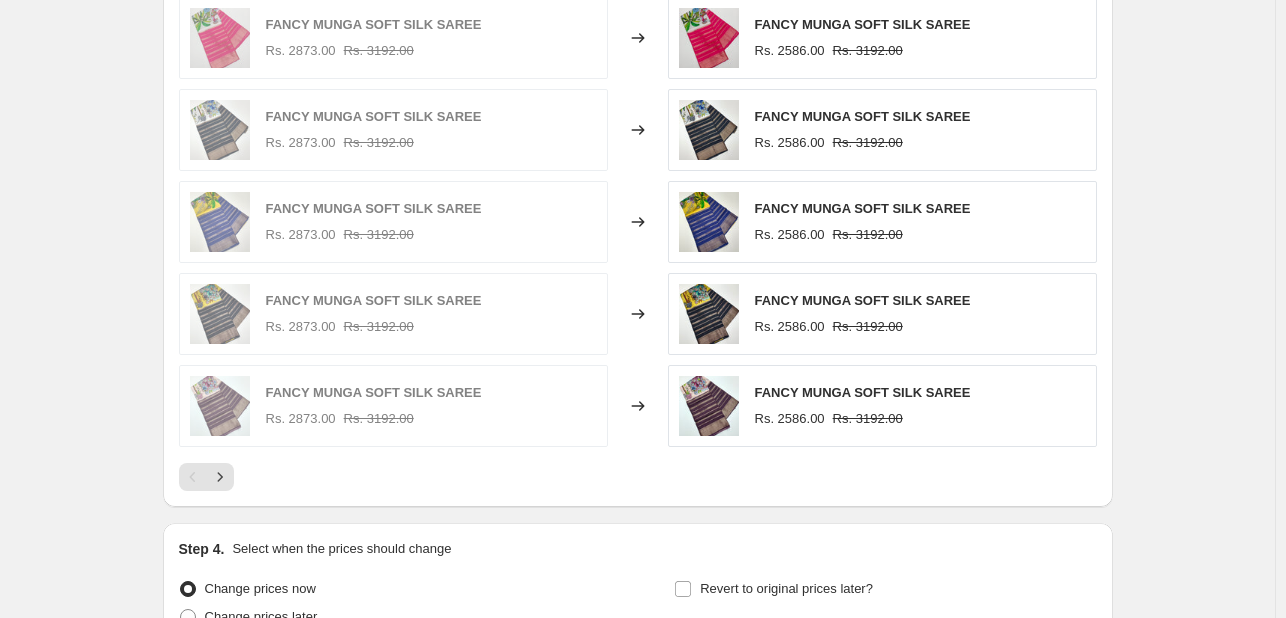 scroll, scrollTop: 1728, scrollLeft: 0, axis: vertical 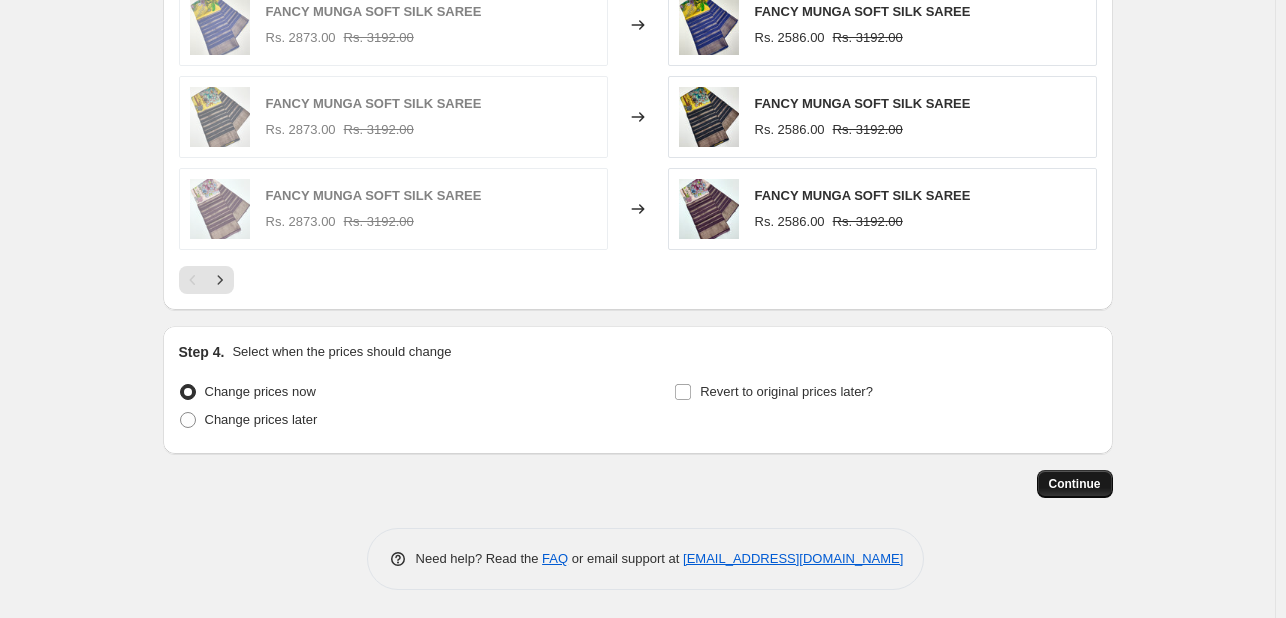 click on "Continue" at bounding box center [1075, 484] 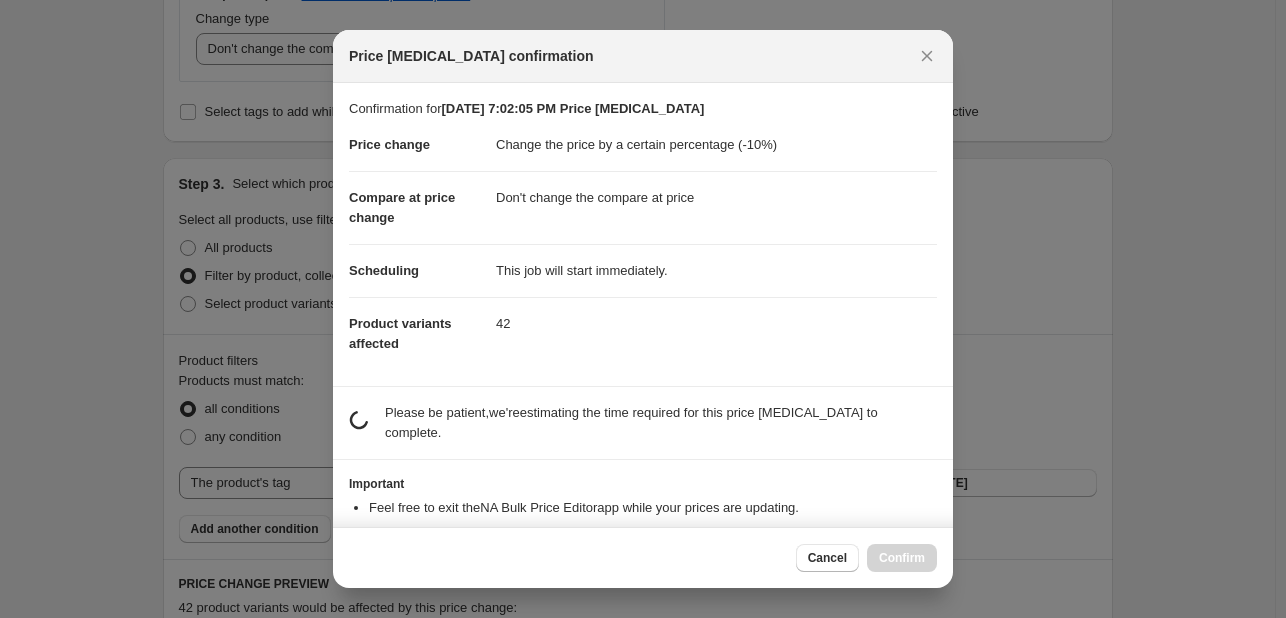 scroll, scrollTop: 1728, scrollLeft: 0, axis: vertical 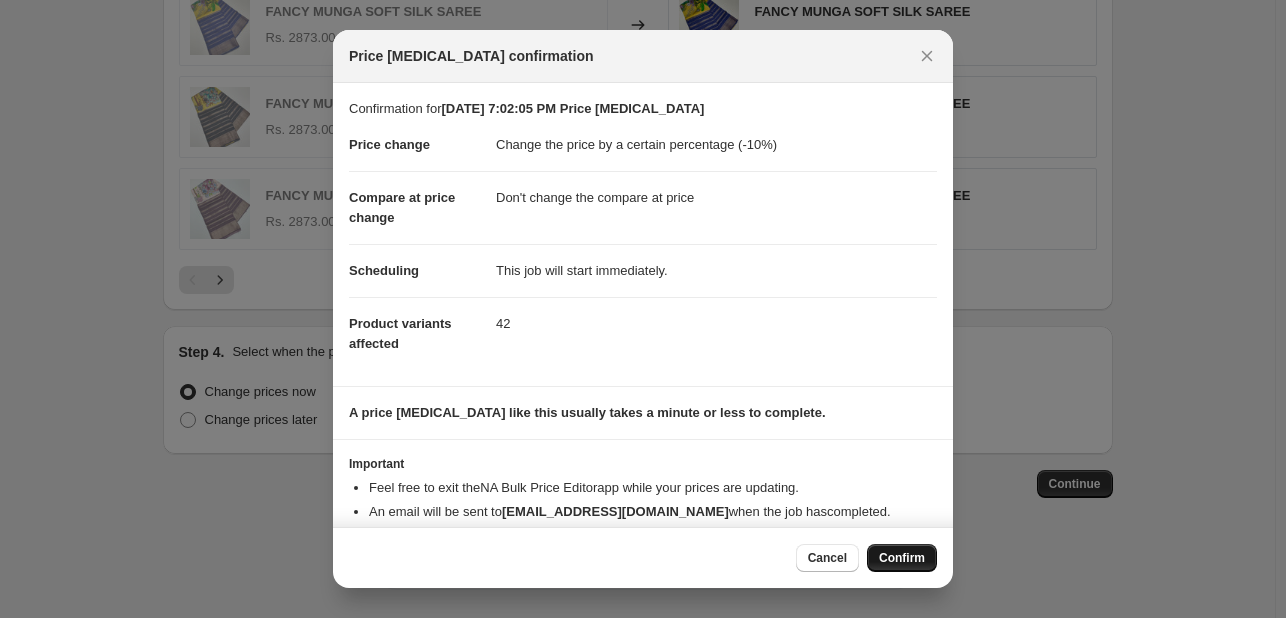 click on "Confirm" at bounding box center [902, 558] 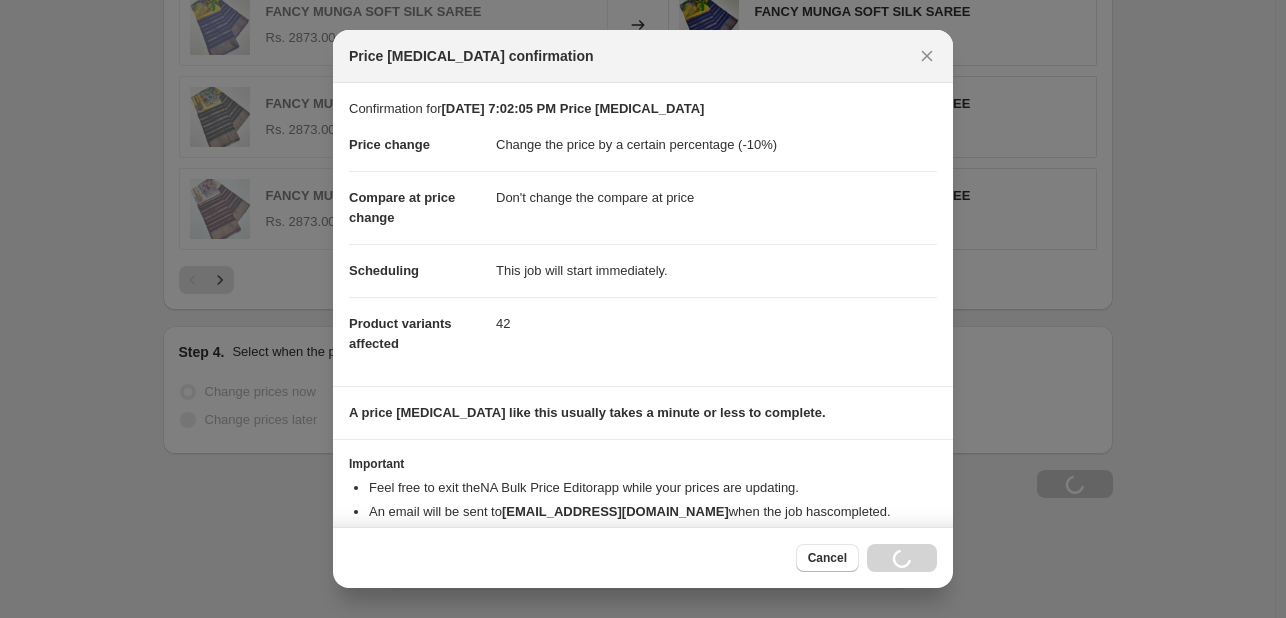 scroll, scrollTop: 1796, scrollLeft: 0, axis: vertical 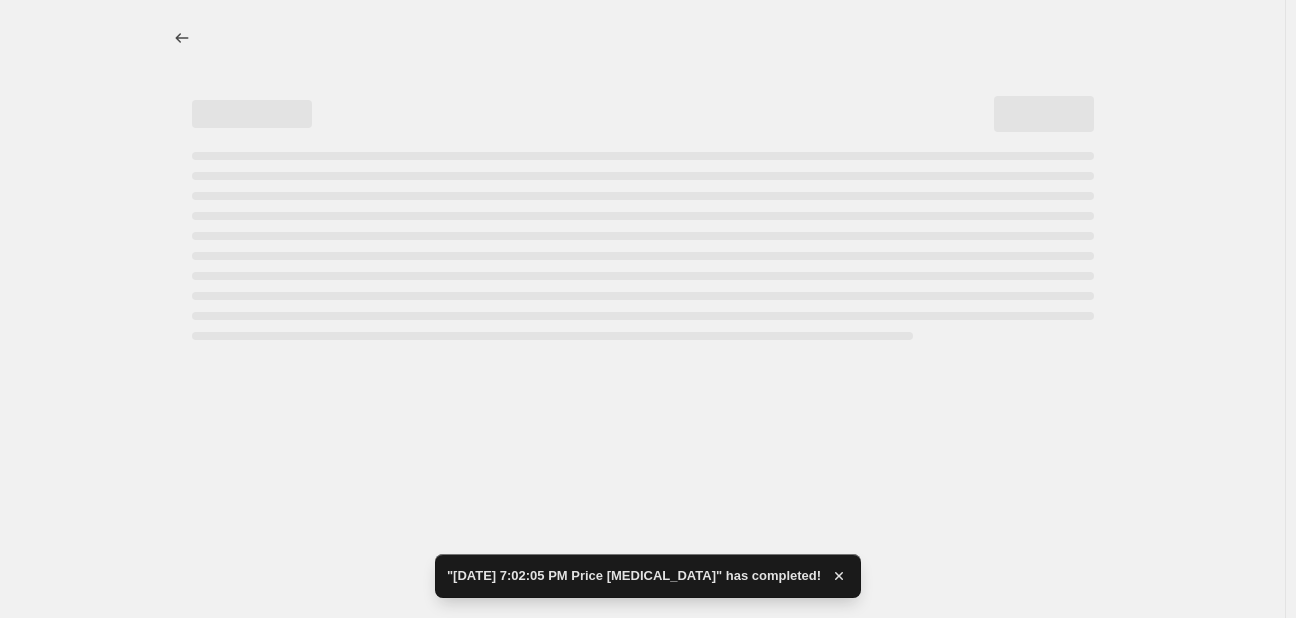 select on "percentage" 